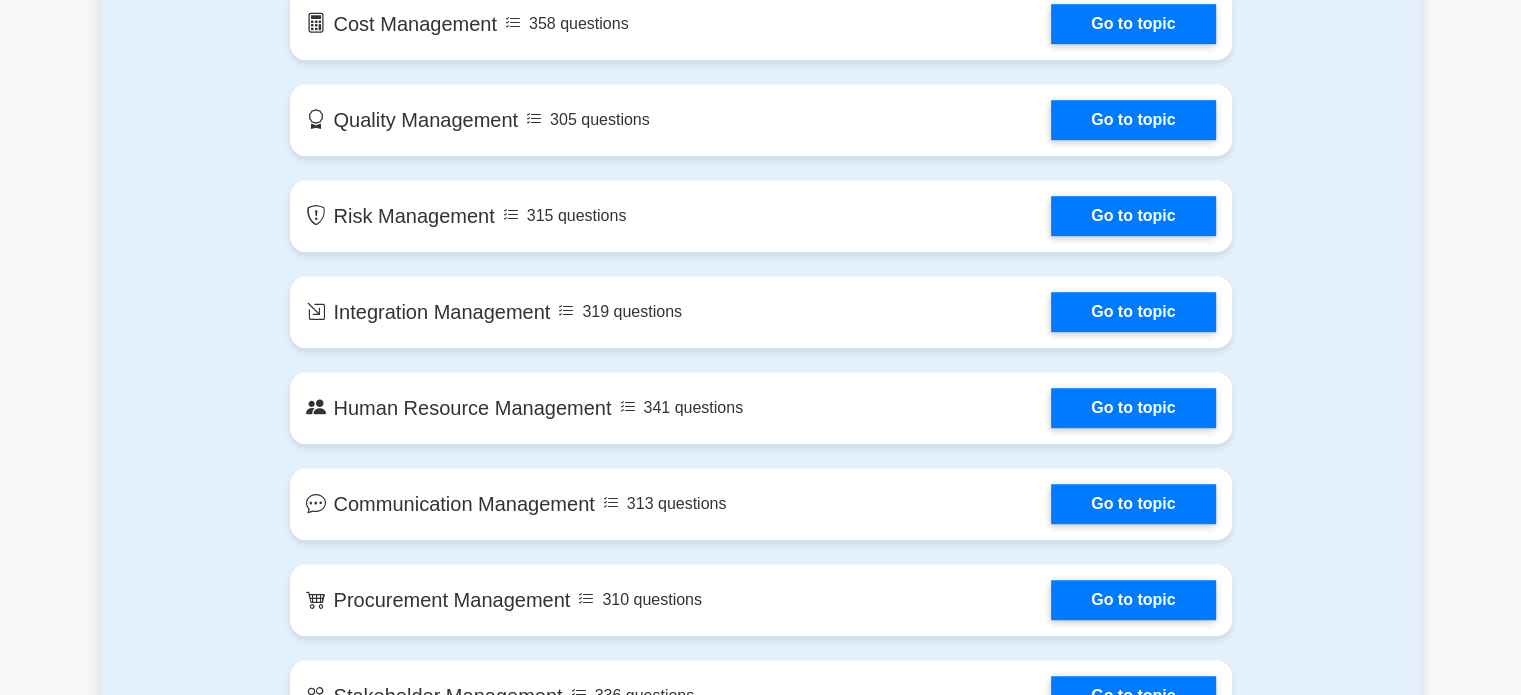 scroll, scrollTop: 0, scrollLeft: 0, axis: both 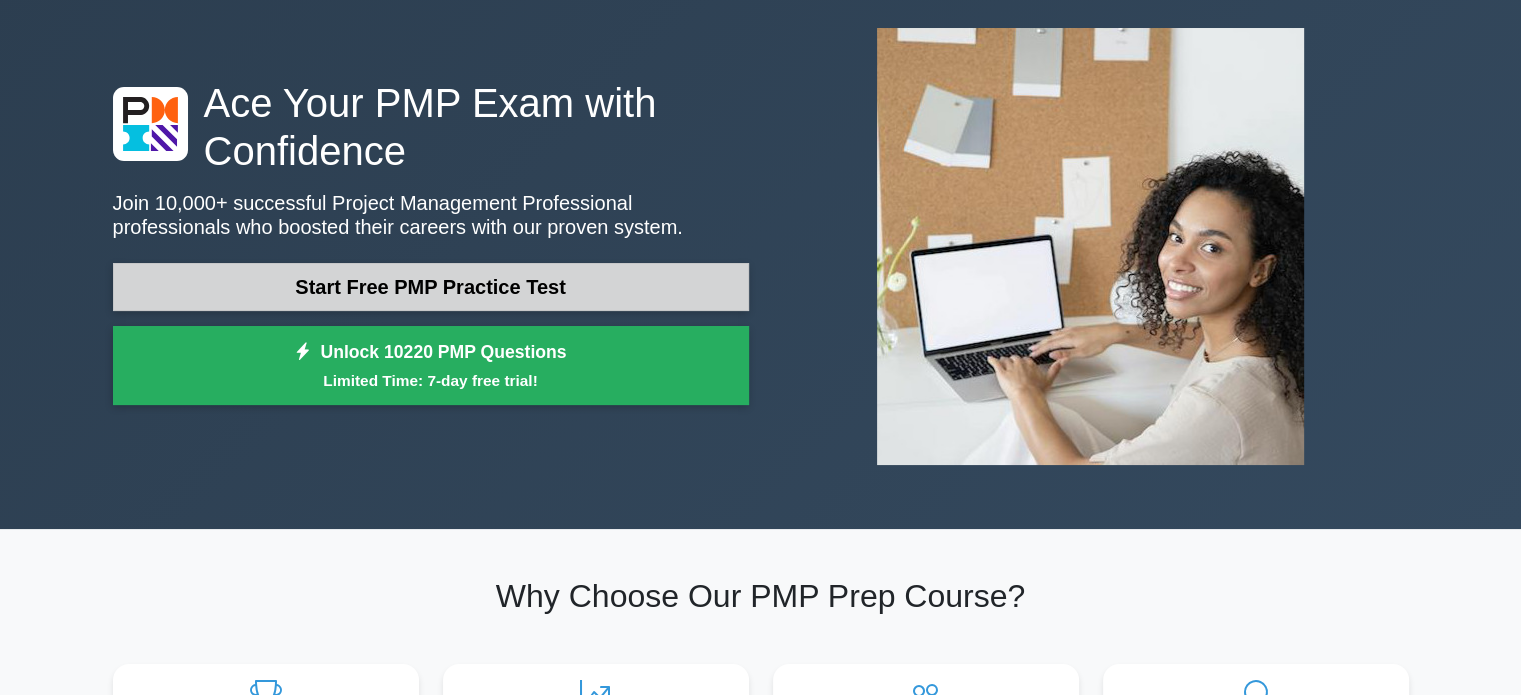 click on "Start Free PMP Practice Test" at bounding box center [431, 287] 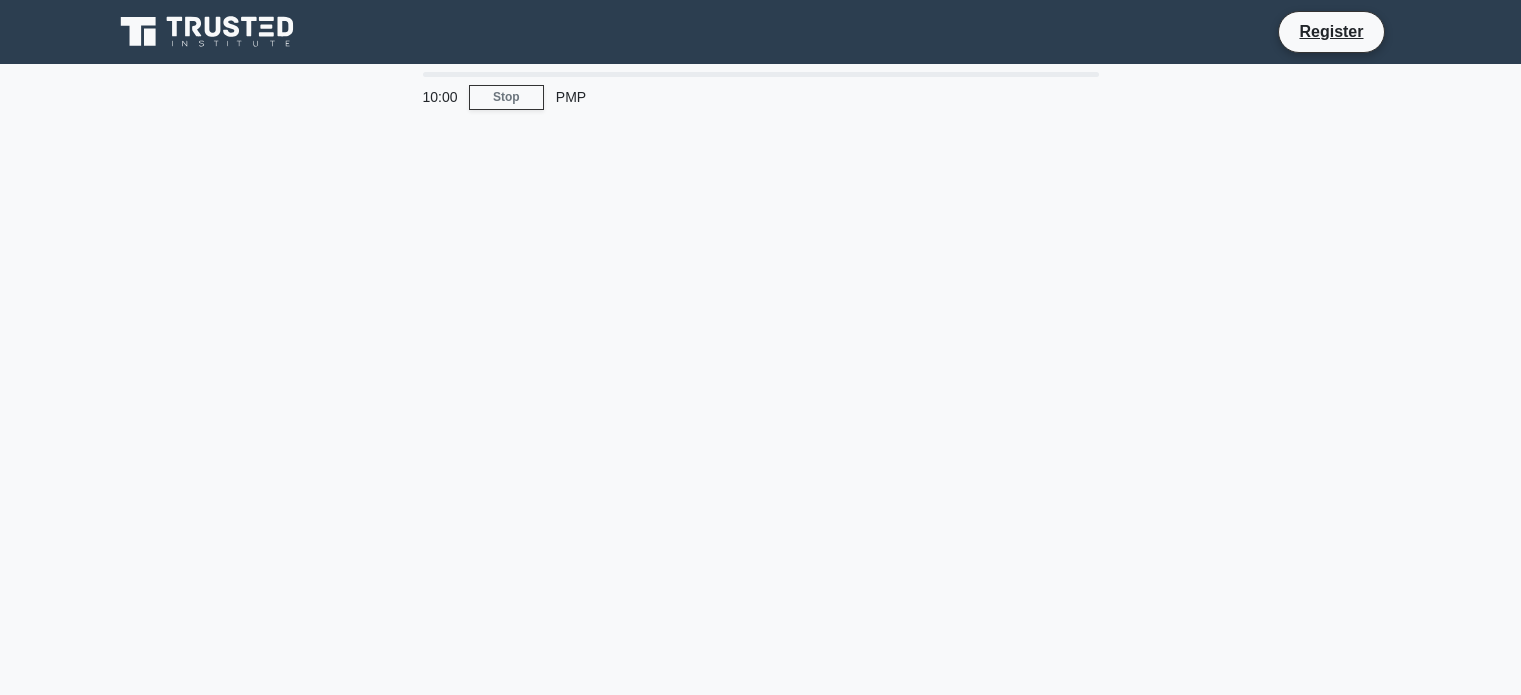 scroll, scrollTop: 0, scrollLeft: 0, axis: both 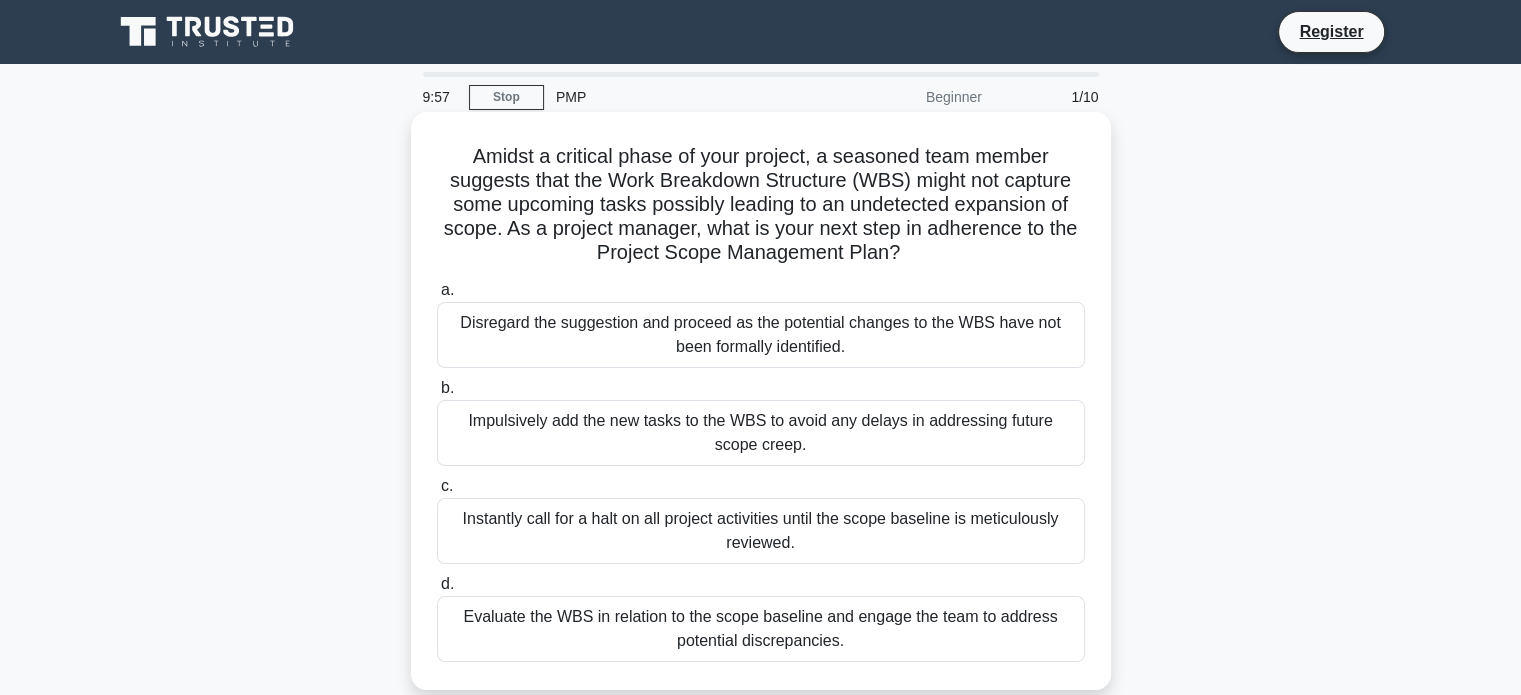 click on "Disregard the suggestion and proceed as the potential changes to the WBS have not been formally identified." at bounding box center [761, 335] 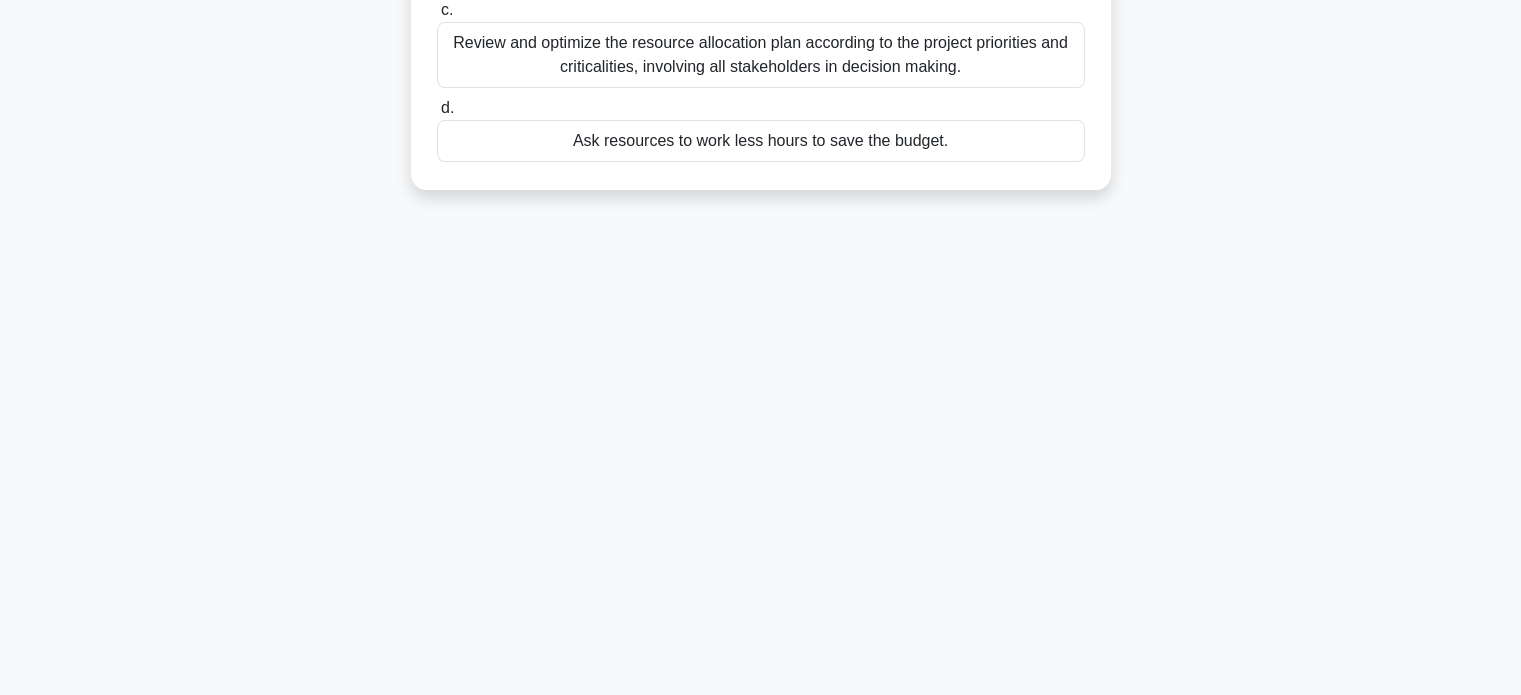 scroll, scrollTop: 0, scrollLeft: 0, axis: both 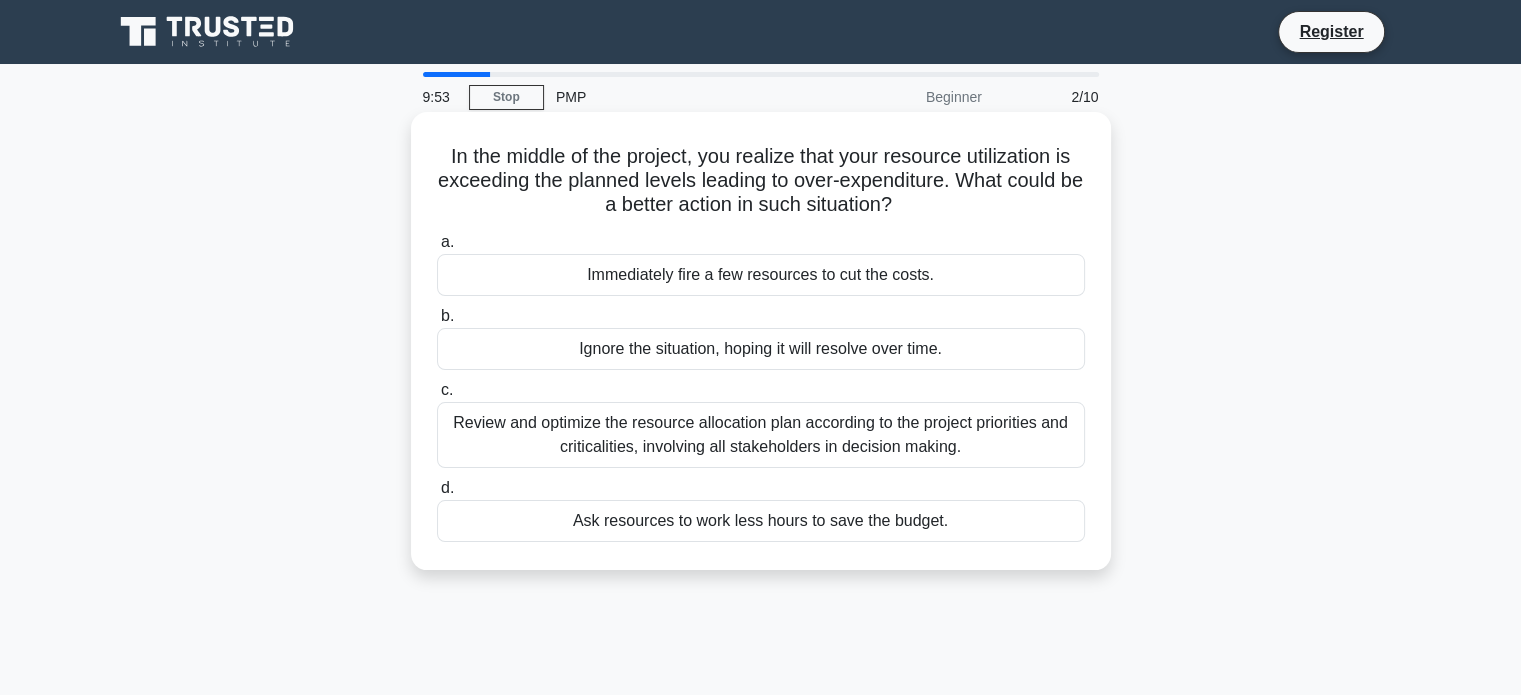 click on "Immediately fire a few resources to cut the costs." at bounding box center [761, 275] 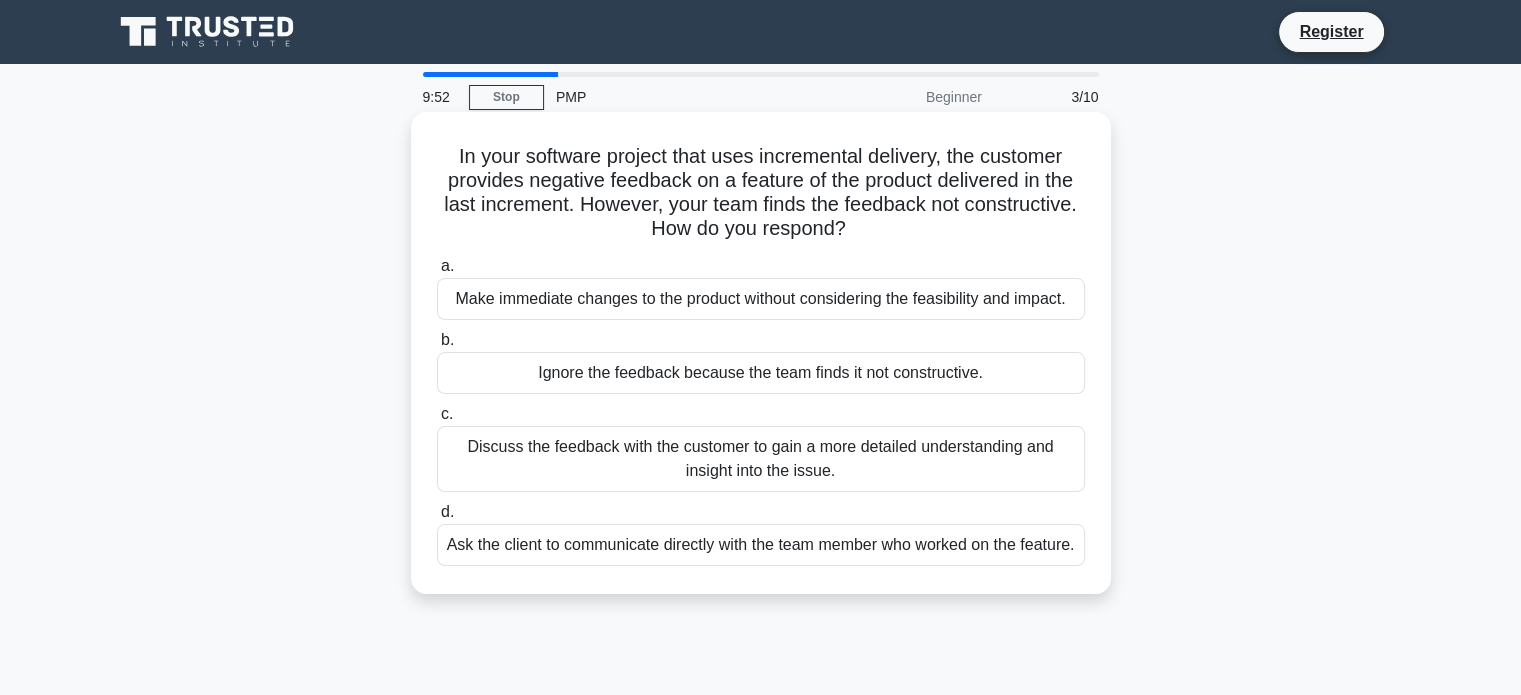 click on "Ignore the feedback because the team finds it not constructive." at bounding box center [761, 373] 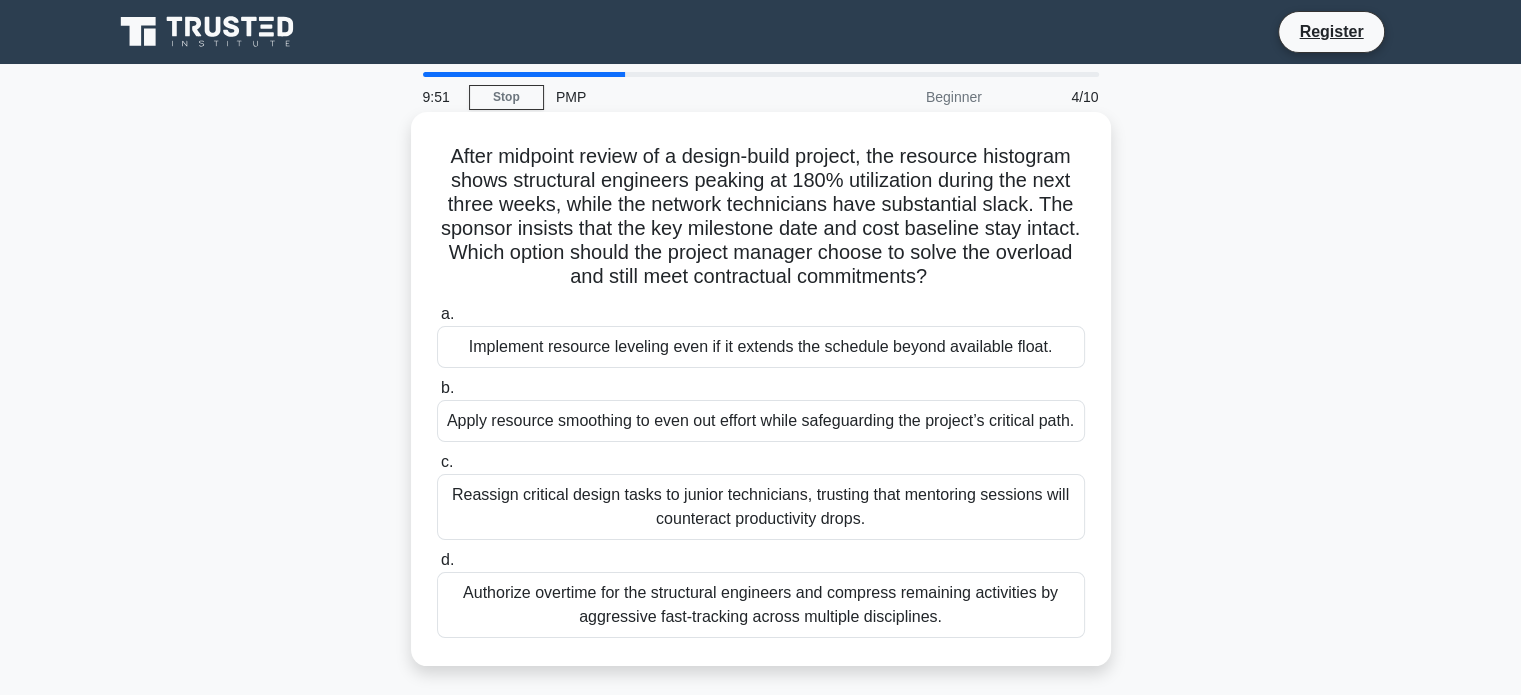 click on "Apply resource smoothing to even out effort while safeguarding the project’s critical path." at bounding box center [761, 421] 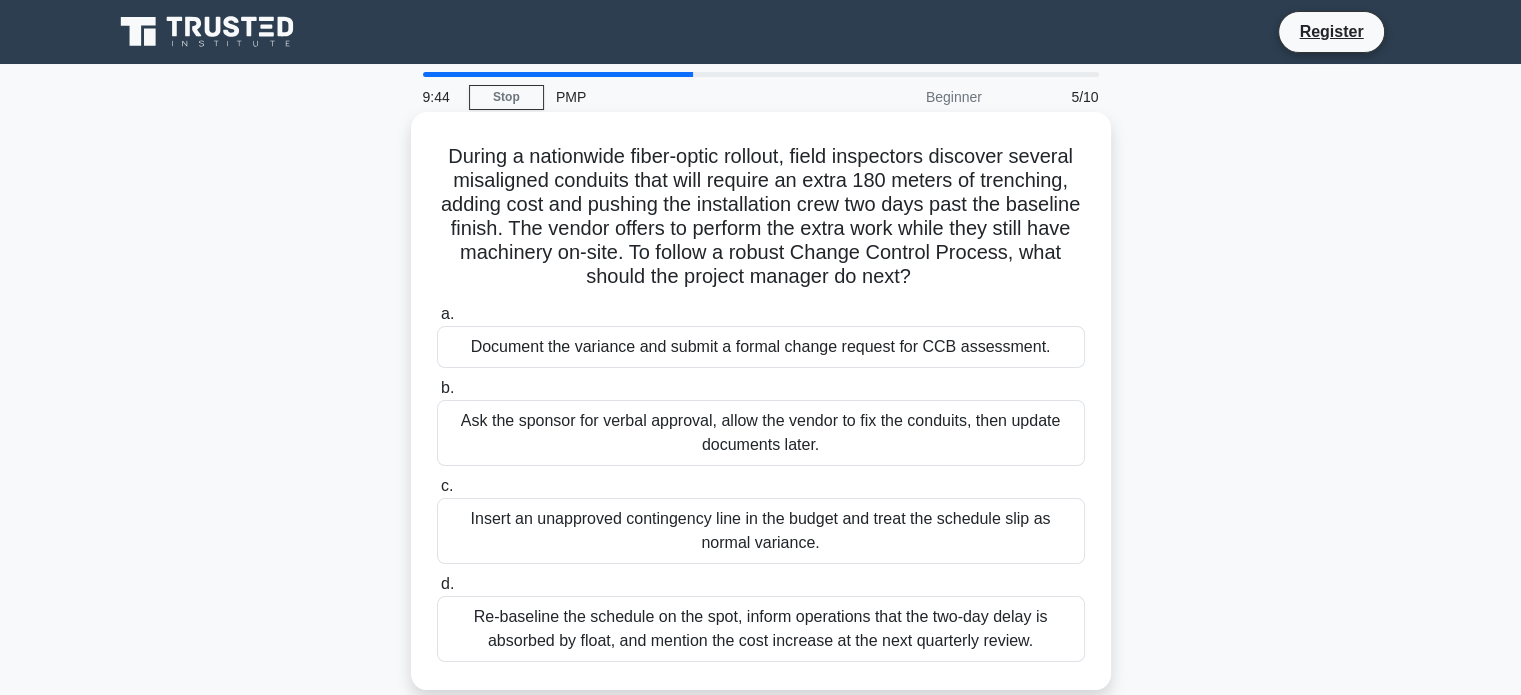 click on "Ask the sponsor for verbal approval, allow the vendor to fix the conduits, then update documents later." at bounding box center (761, 433) 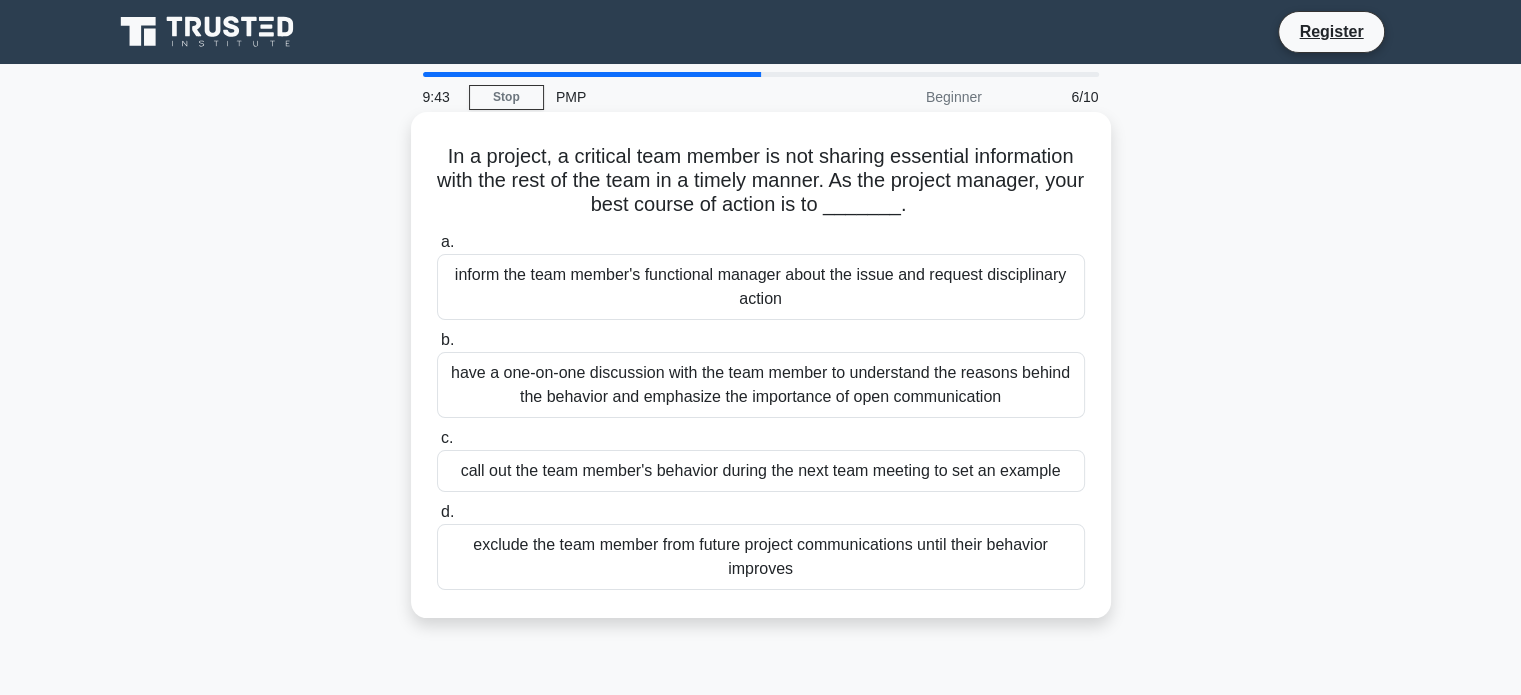 click on "call out the team member's behavior during the next team meeting to set an example" at bounding box center (761, 471) 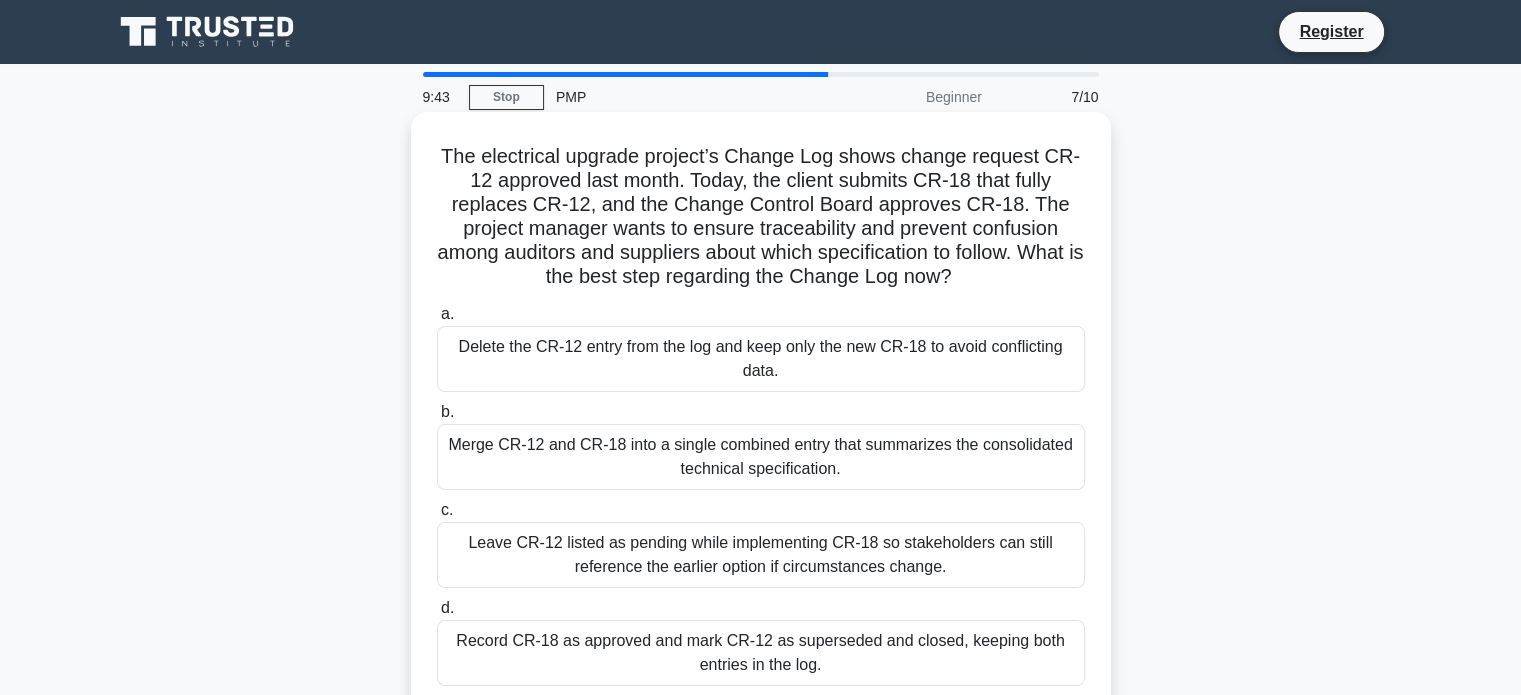 click on "a.
Delete the CR-12 entry from the log and keep only the new CR-18 to avoid conflicting data.
b.
c." at bounding box center [761, 494] 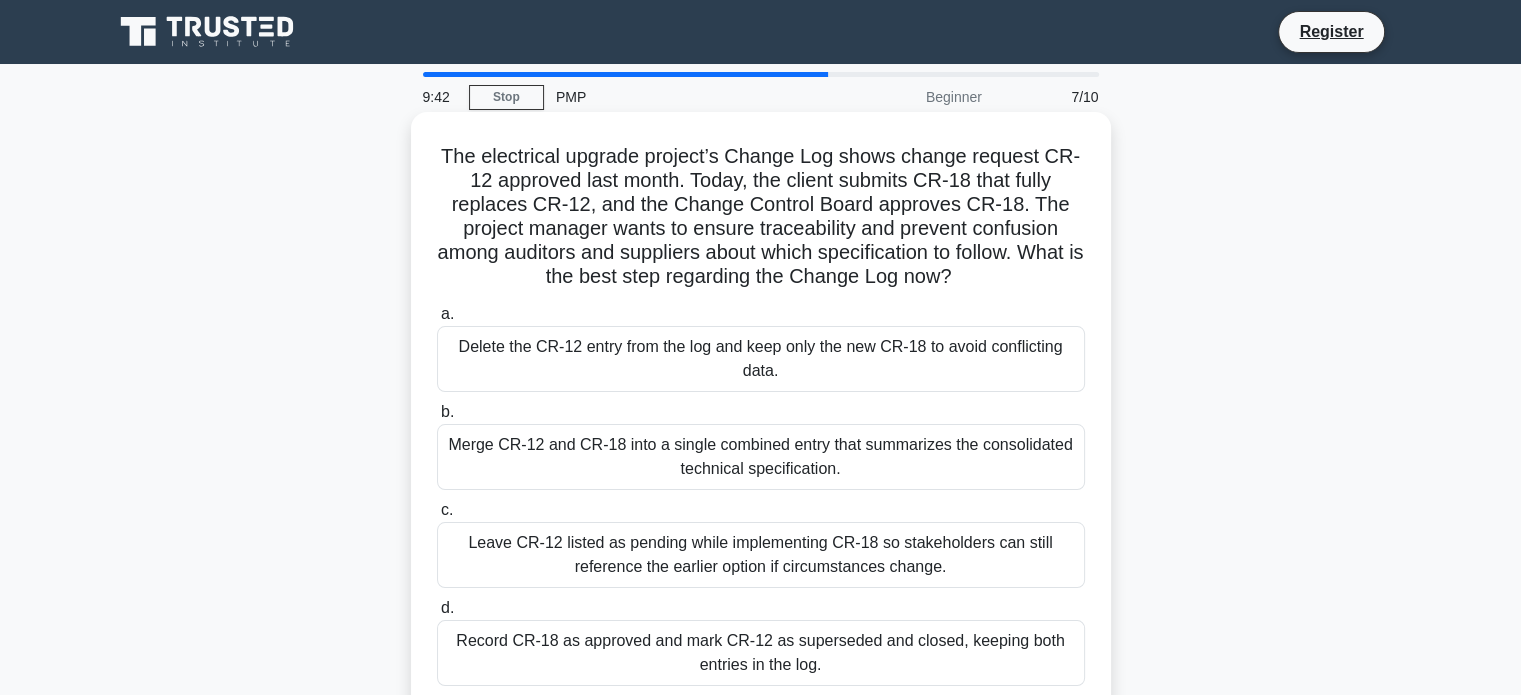 click on "b.
Merge CR-12 and CR-18 into a single combined entry that summarizes the consolidated technical specification." at bounding box center [761, 445] 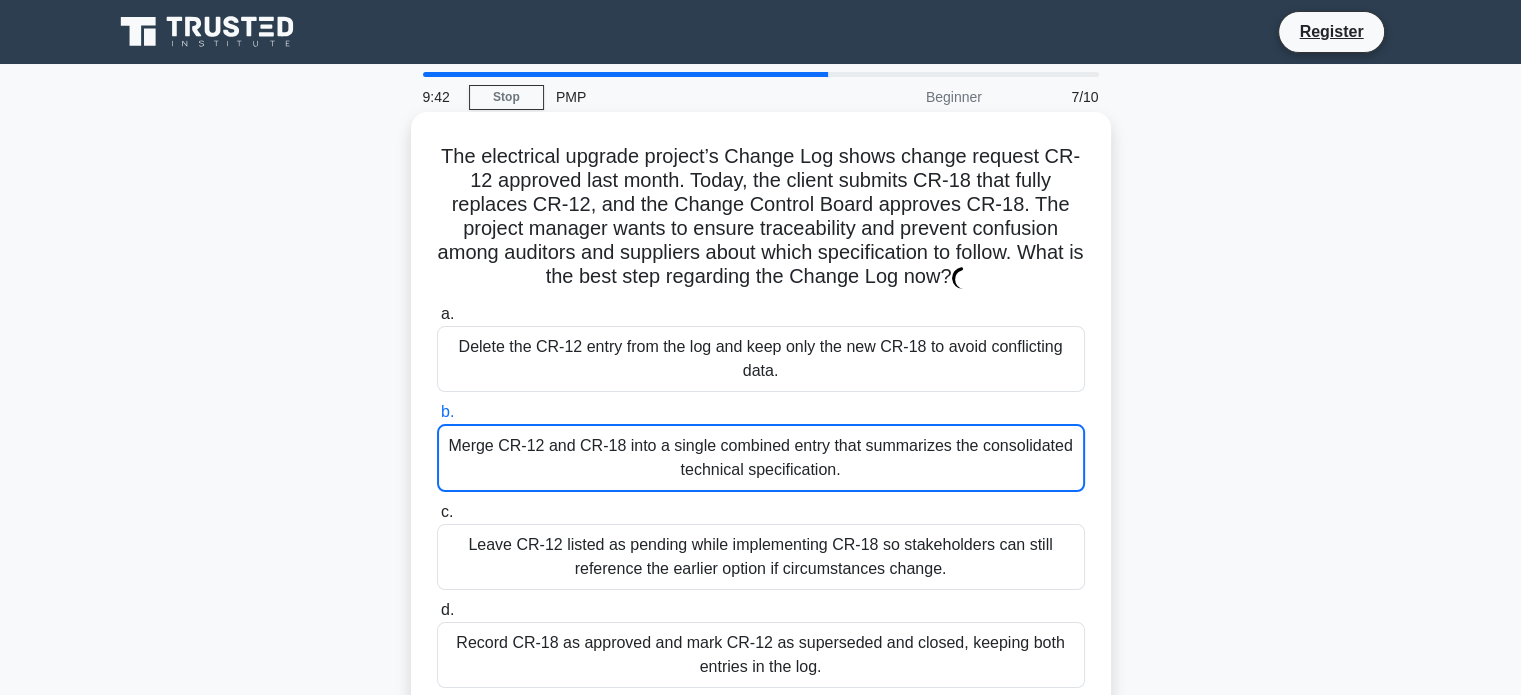 click on "Merge CR-12 and CR-18 into a single combined entry that summarizes the consolidated technical specification." at bounding box center (761, 458) 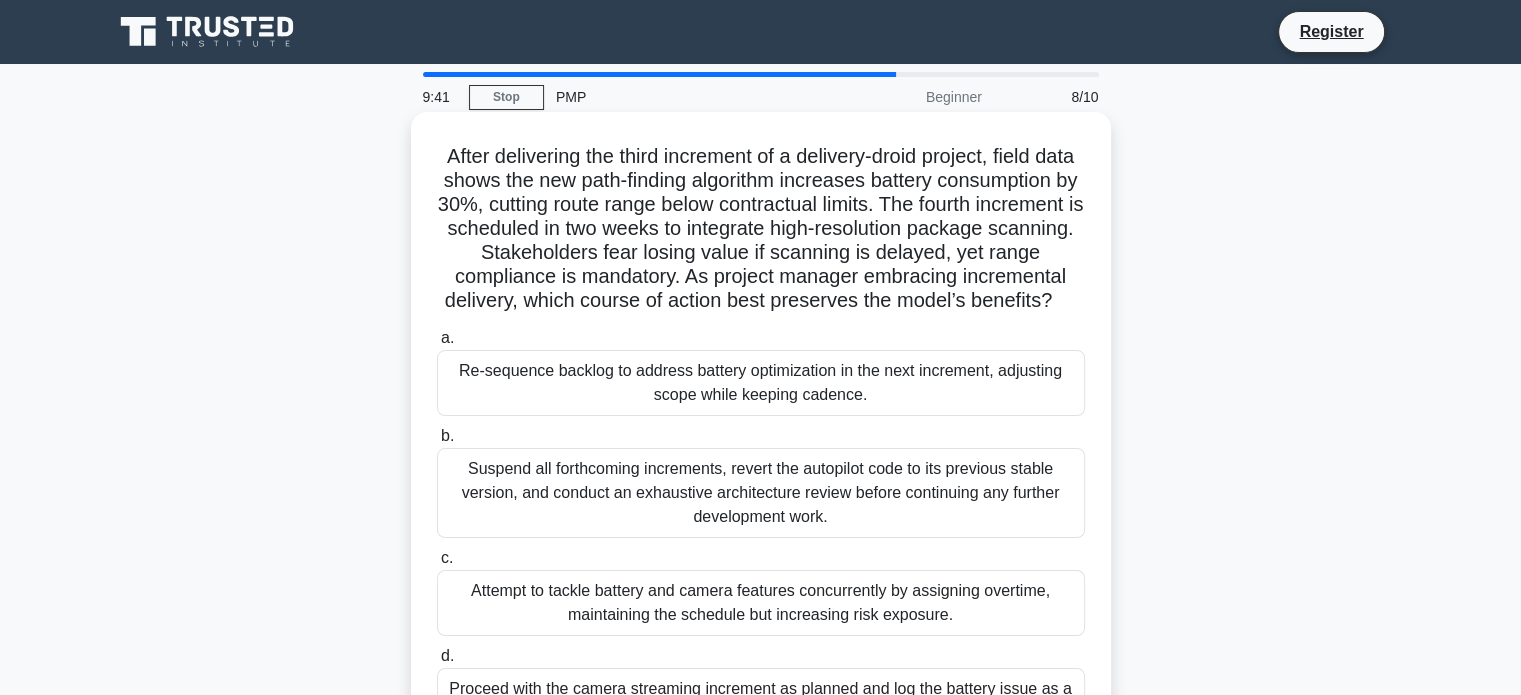 click on "Re-sequence backlog to address battery optimization in the next increment, adjusting scope while keeping cadence." at bounding box center (761, 383) 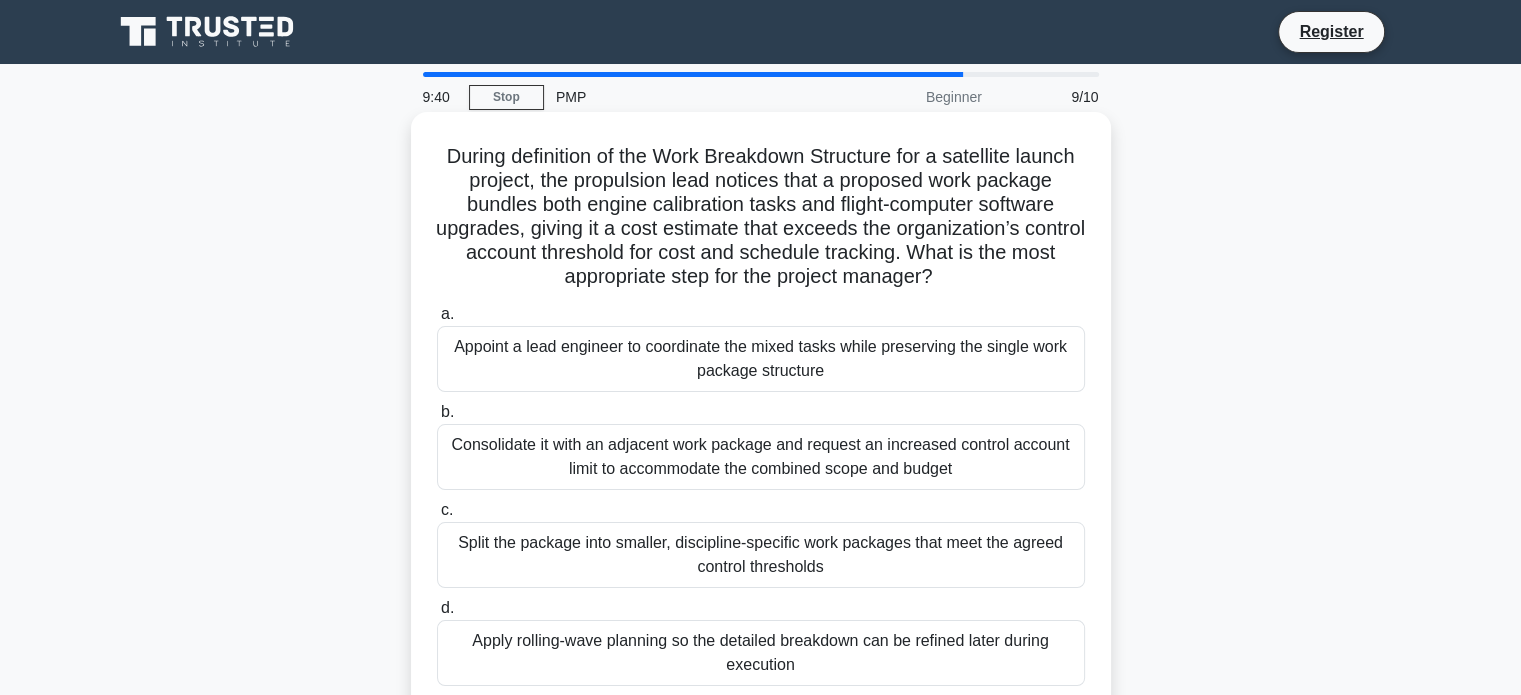 click on "b.
Consolidate it with an adjacent work package and request an increased control account limit to accommodate the combined scope and budget" at bounding box center [761, 445] 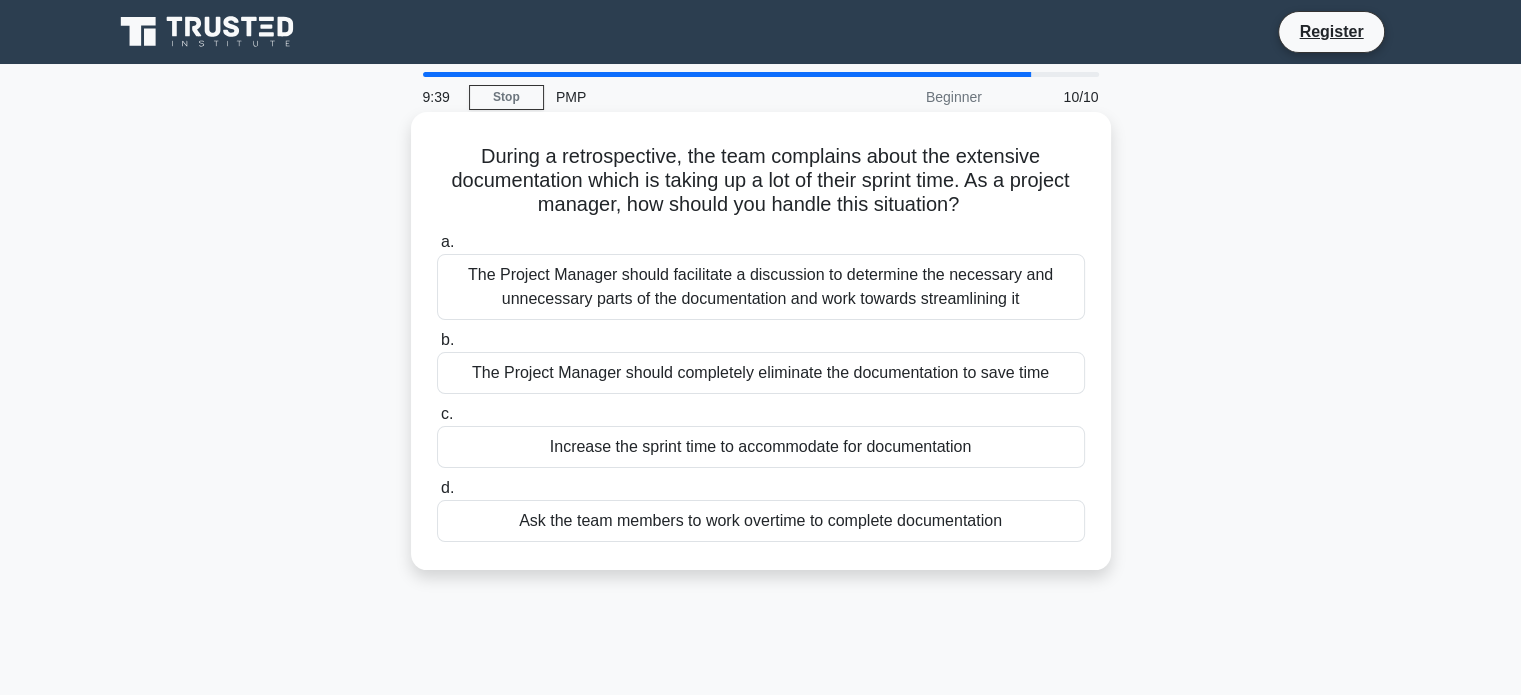click on "a.
The Project Manager should facilitate a discussion to determine the necessary and unnecessary parts of the documentation and work towards streamlining it
b.
c. d." at bounding box center (761, 386) 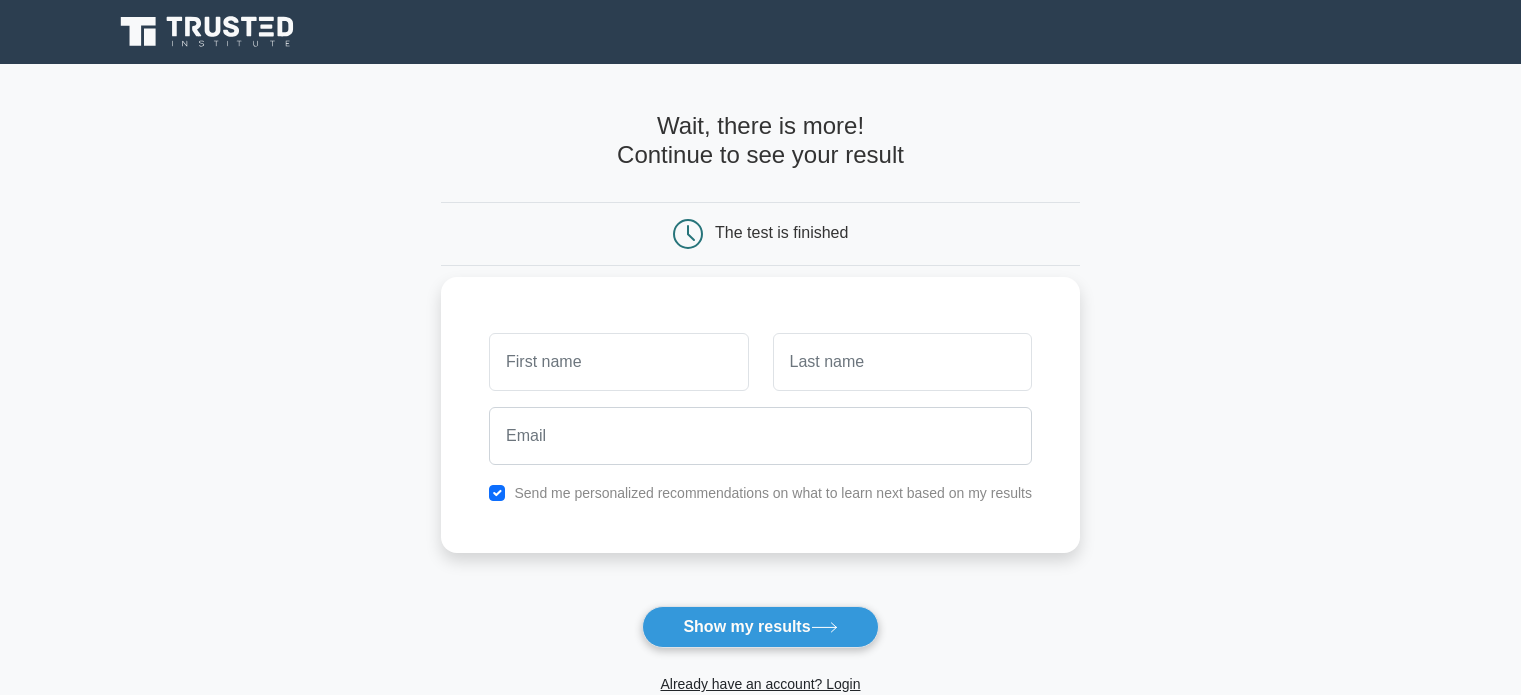 scroll, scrollTop: 0, scrollLeft: 0, axis: both 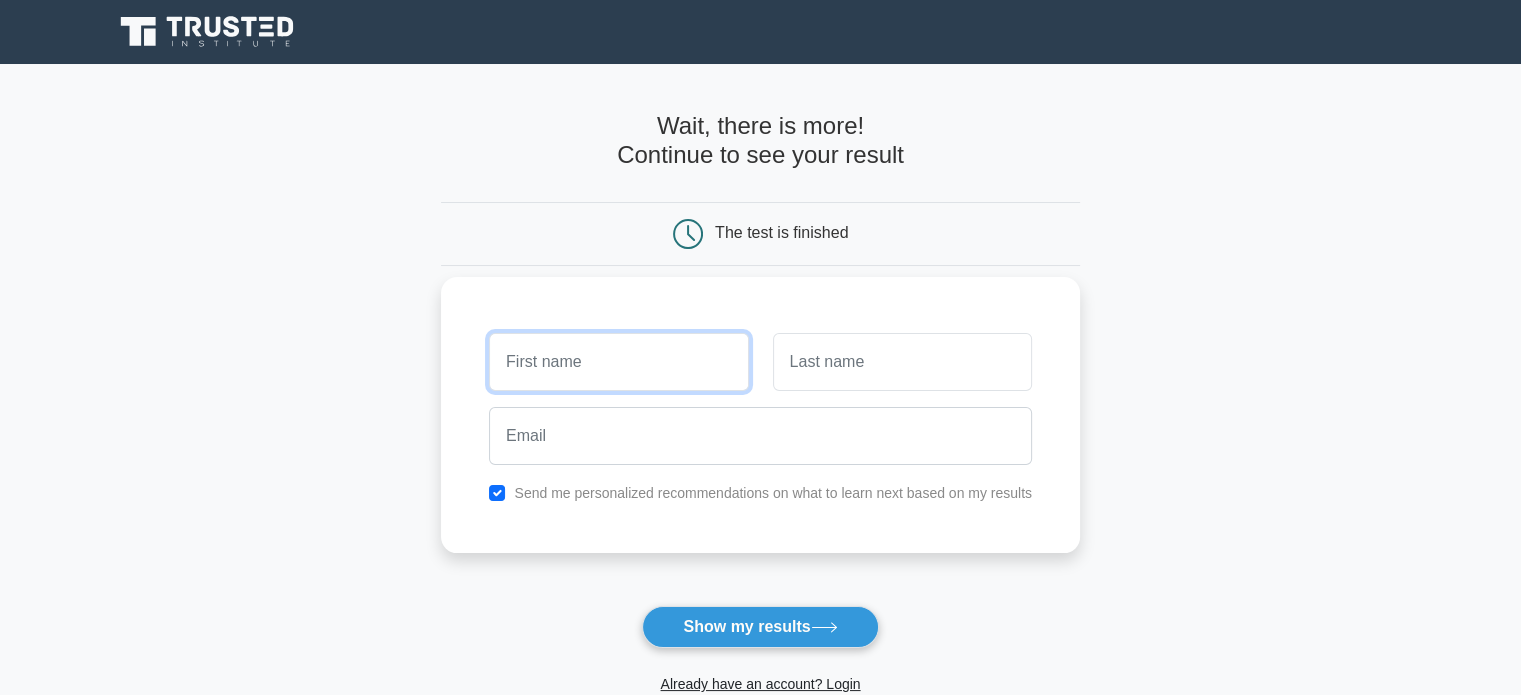 click at bounding box center (618, 362) 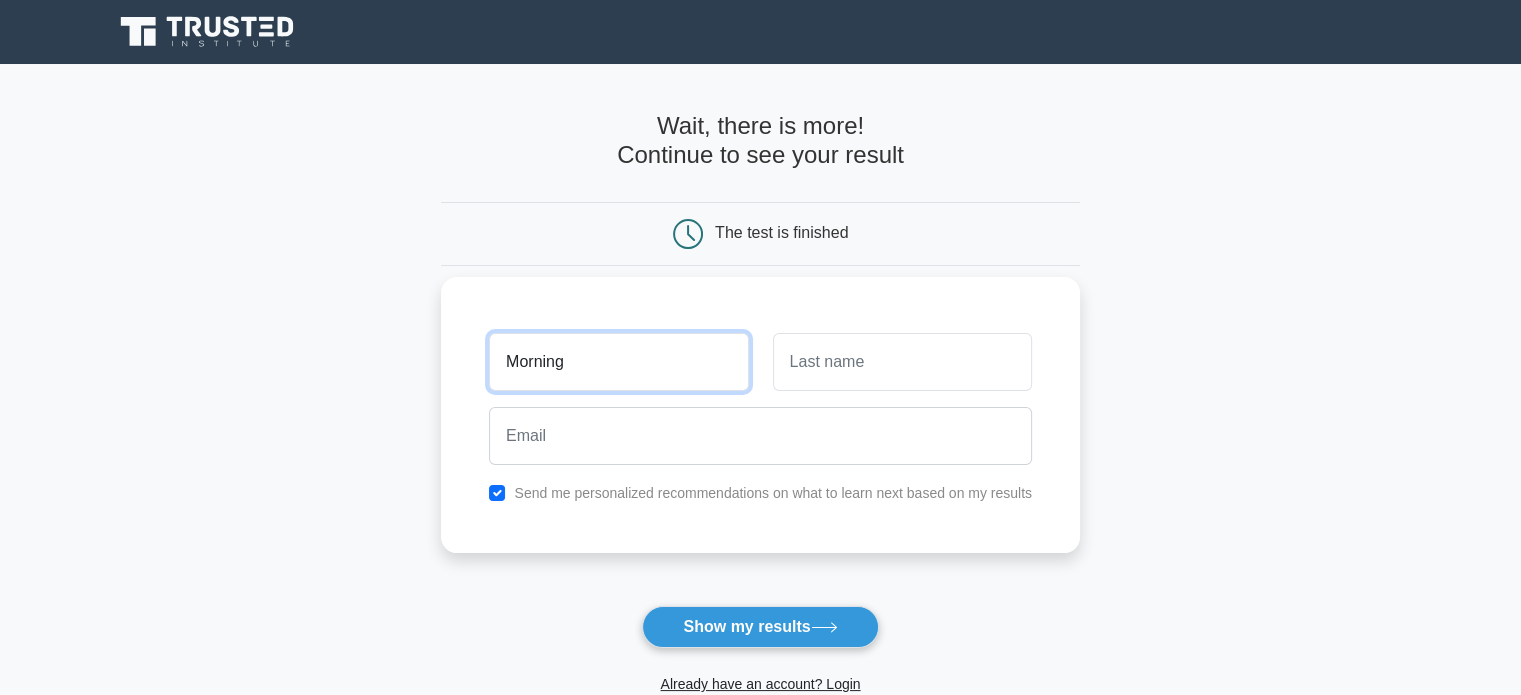 type on "Morning" 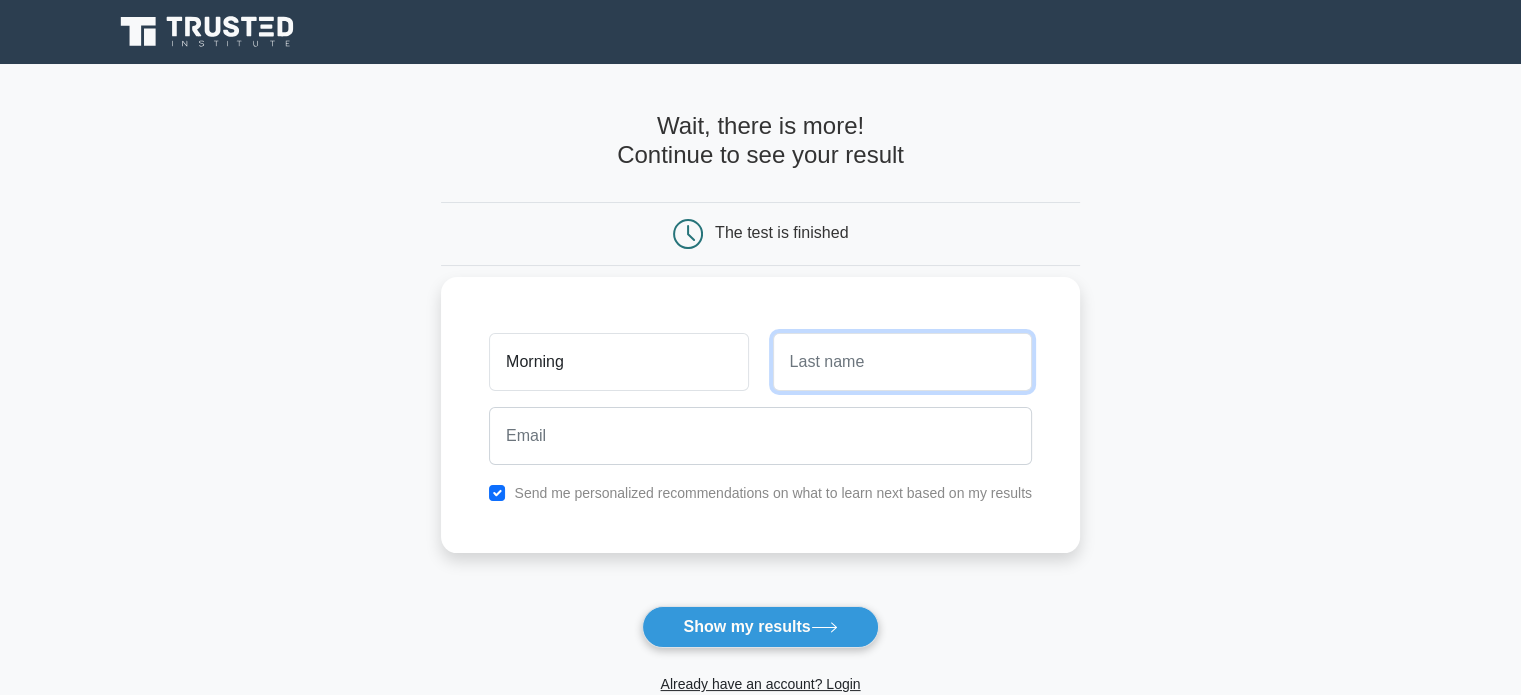 click at bounding box center (902, 362) 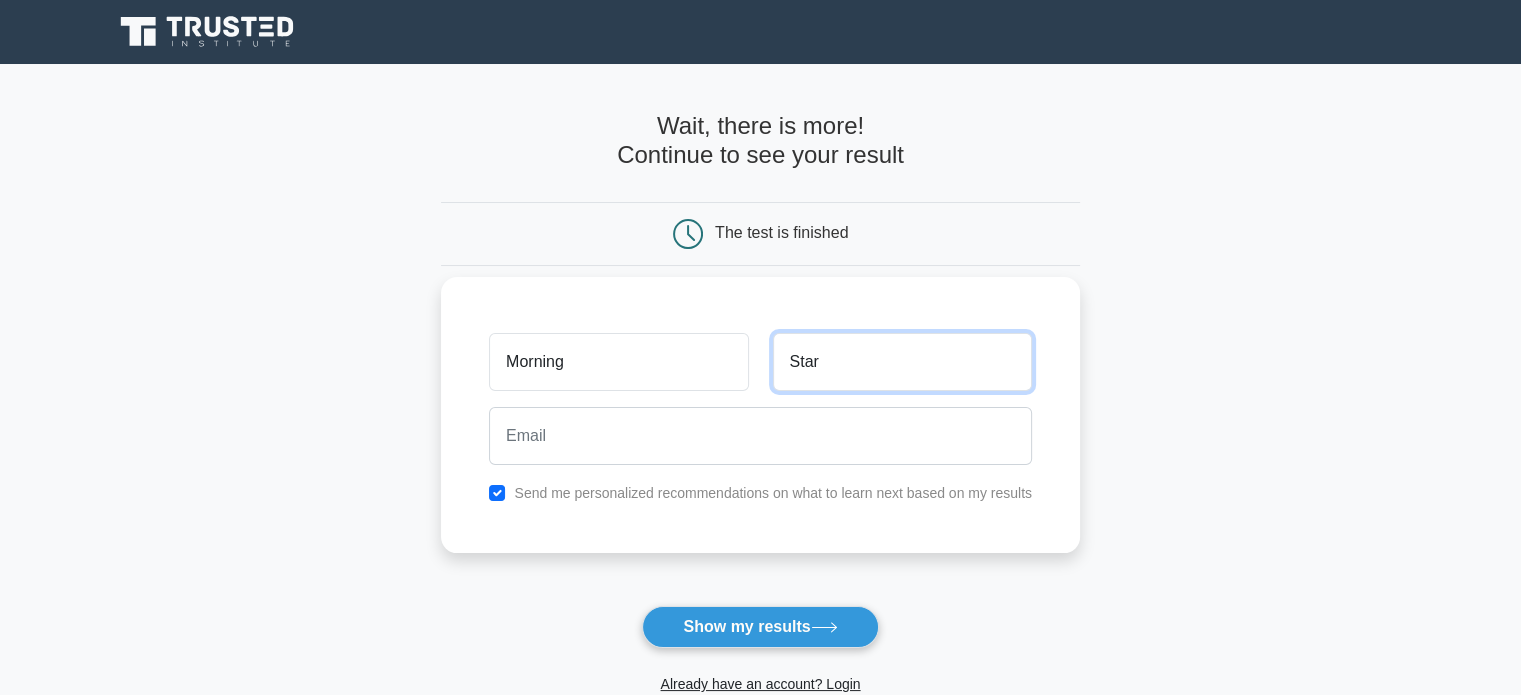 type on "Star" 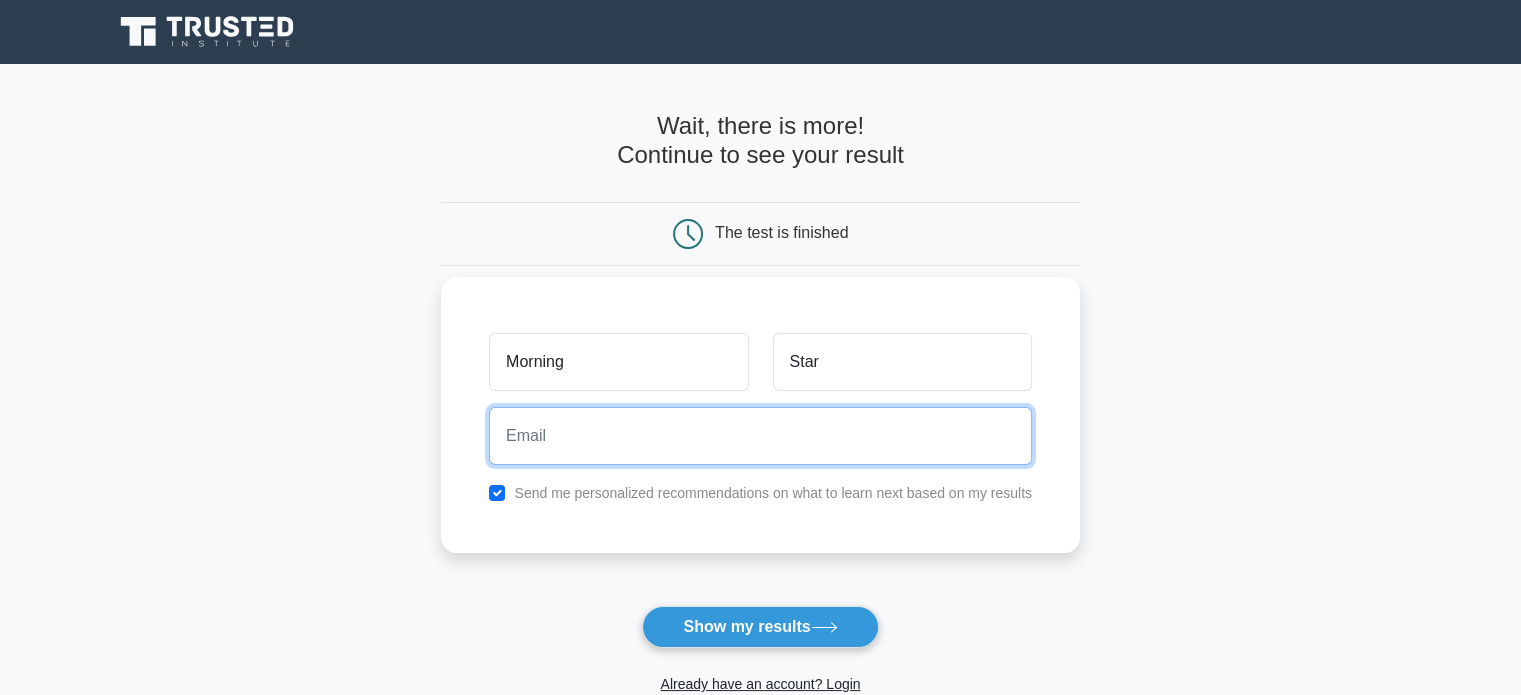 click at bounding box center [760, 436] 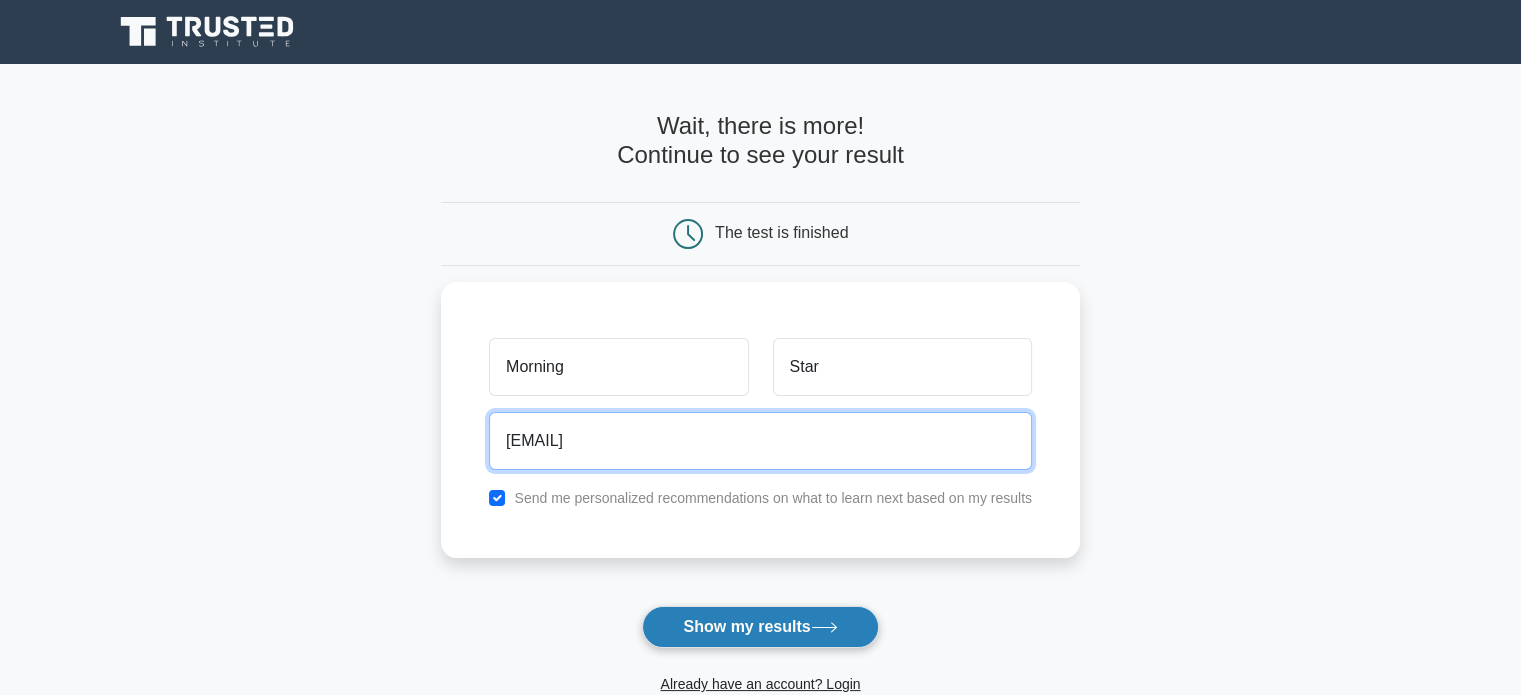 type on "Lucifer@mail.com" 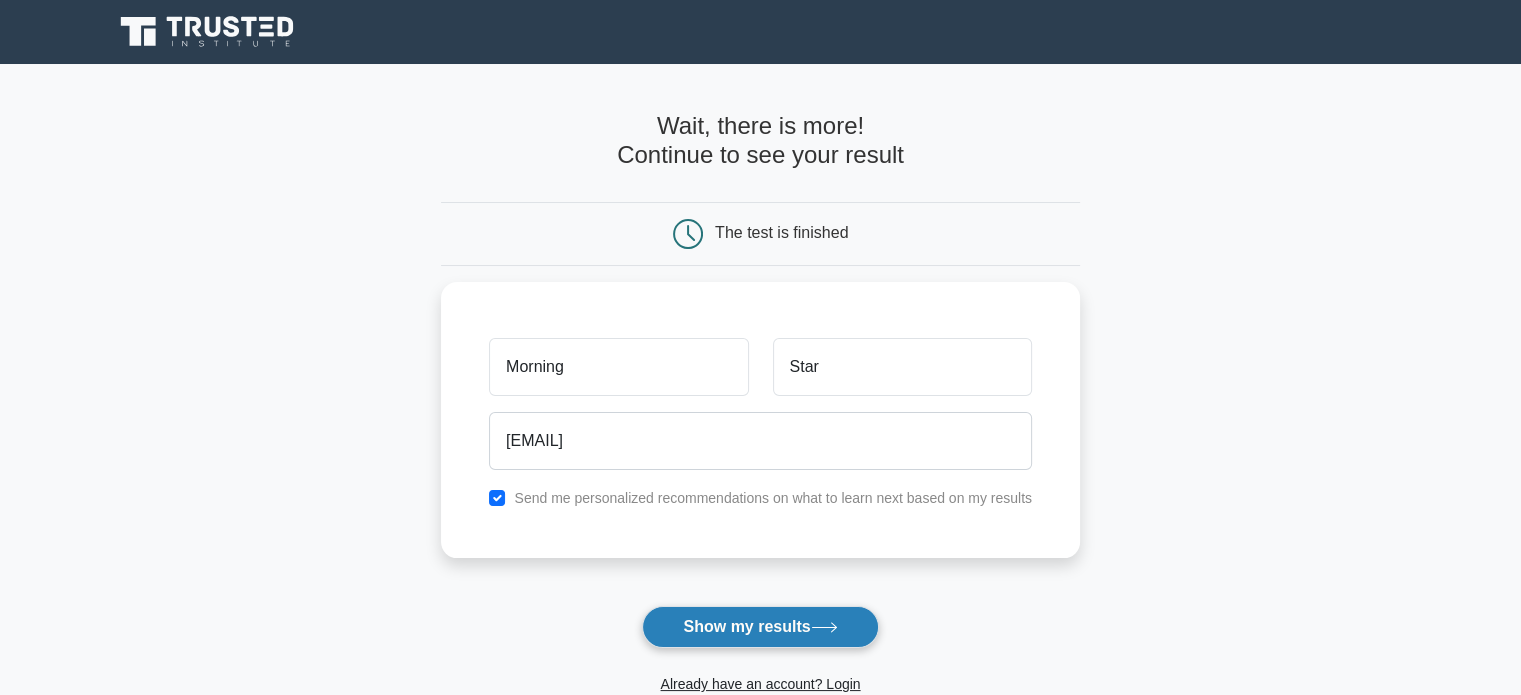 click on "Show my results" at bounding box center [760, 627] 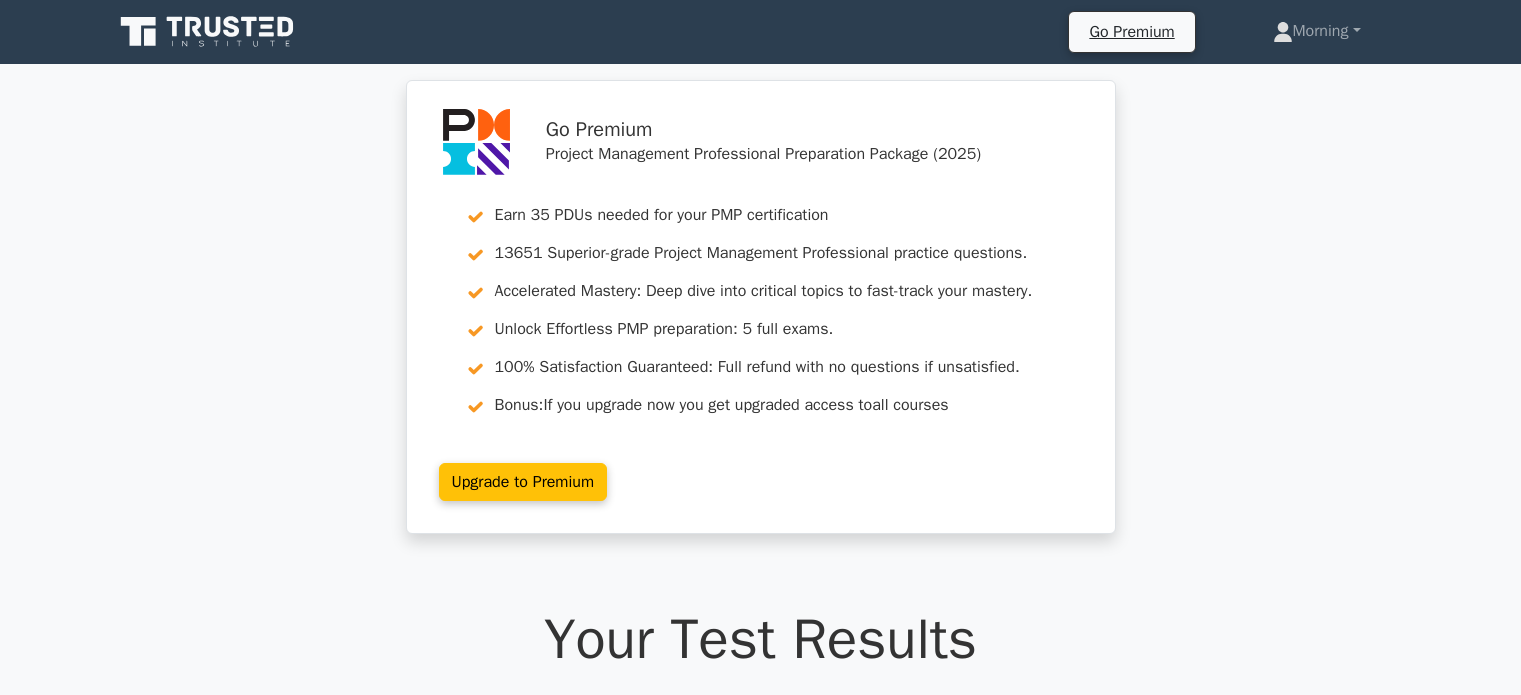 scroll, scrollTop: 0, scrollLeft: 0, axis: both 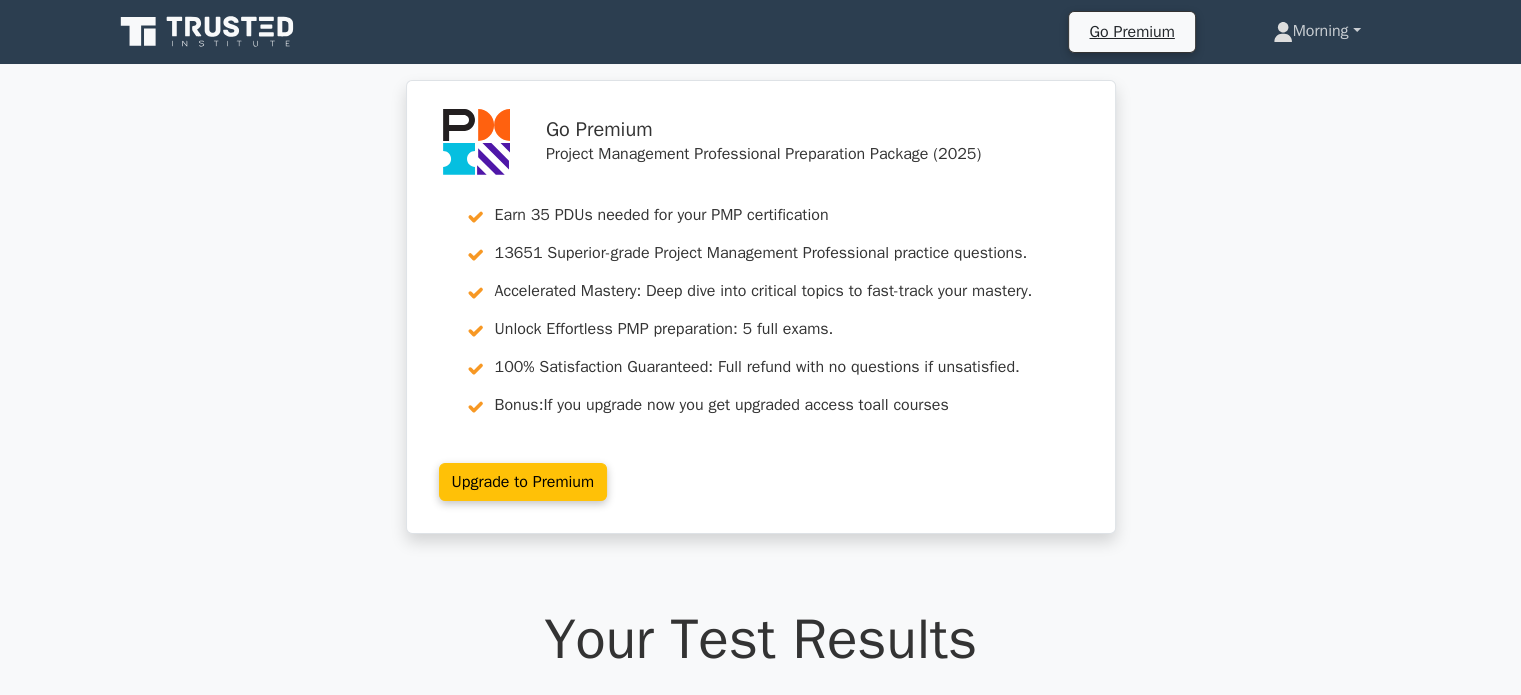 click on "Morning" at bounding box center (1317, 31) 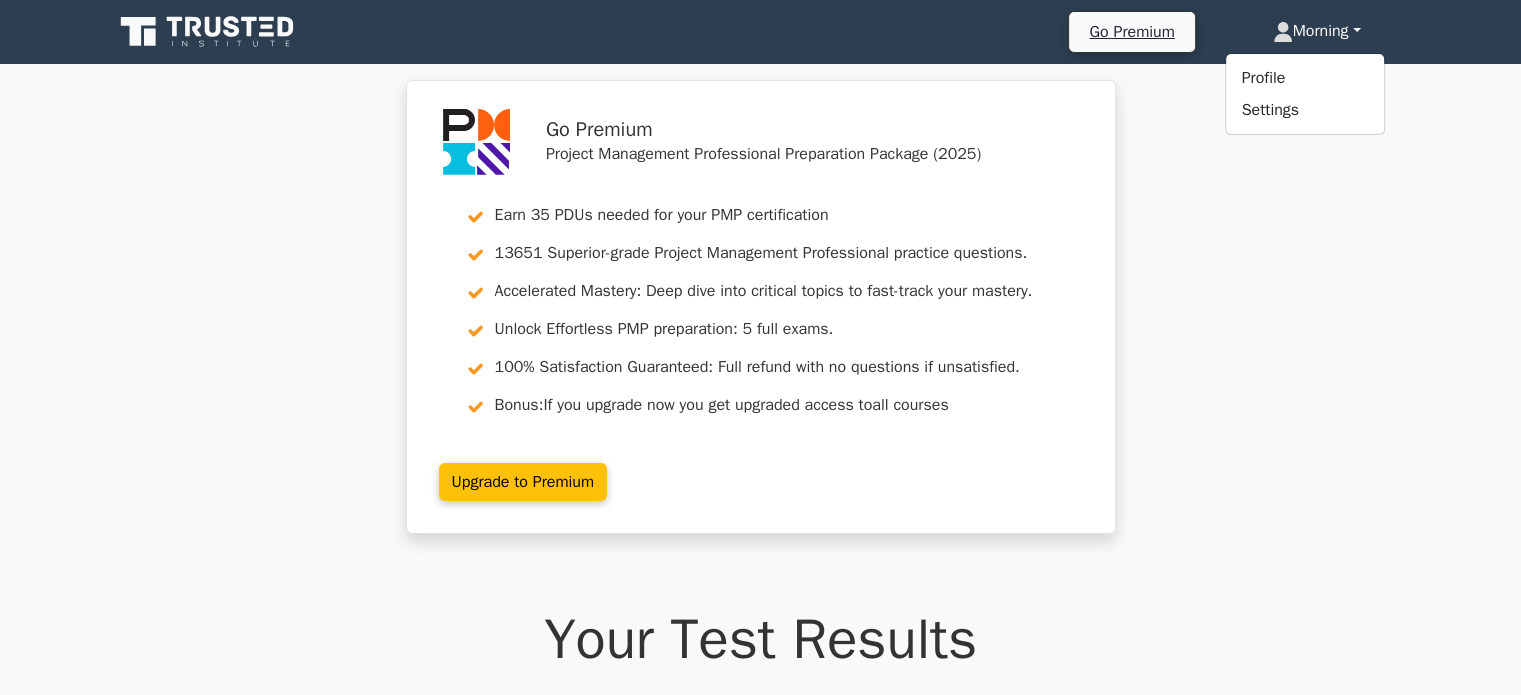 click on "Go Premium
Project Management Professional Preparation Package (2025)
Earn 35 PDUs needed for your PMP certification
13651 Superior-grade  Project Management Professional practice questions.
Accelerated Mastery: Deep dive into critical topics to fast-track your mastery.
Unlock Effortless PMP preparation: 5 full exams.
100% Satisfaction Guaranteed: Full refund with no questions if unsatisfied.
Bonus: all courses" at bounding box center (760, 319) 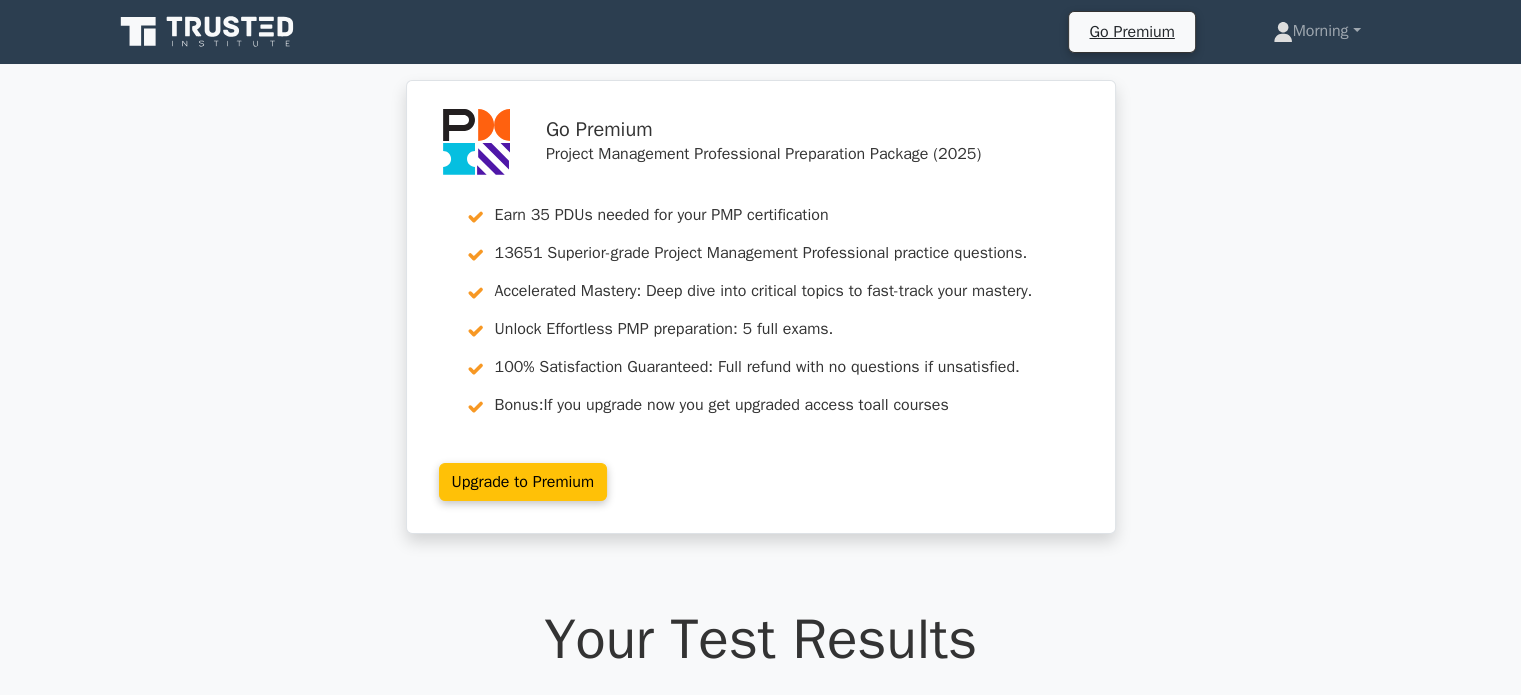 scroll, scrollTop: 0, scrollLeft: 0, axis: both 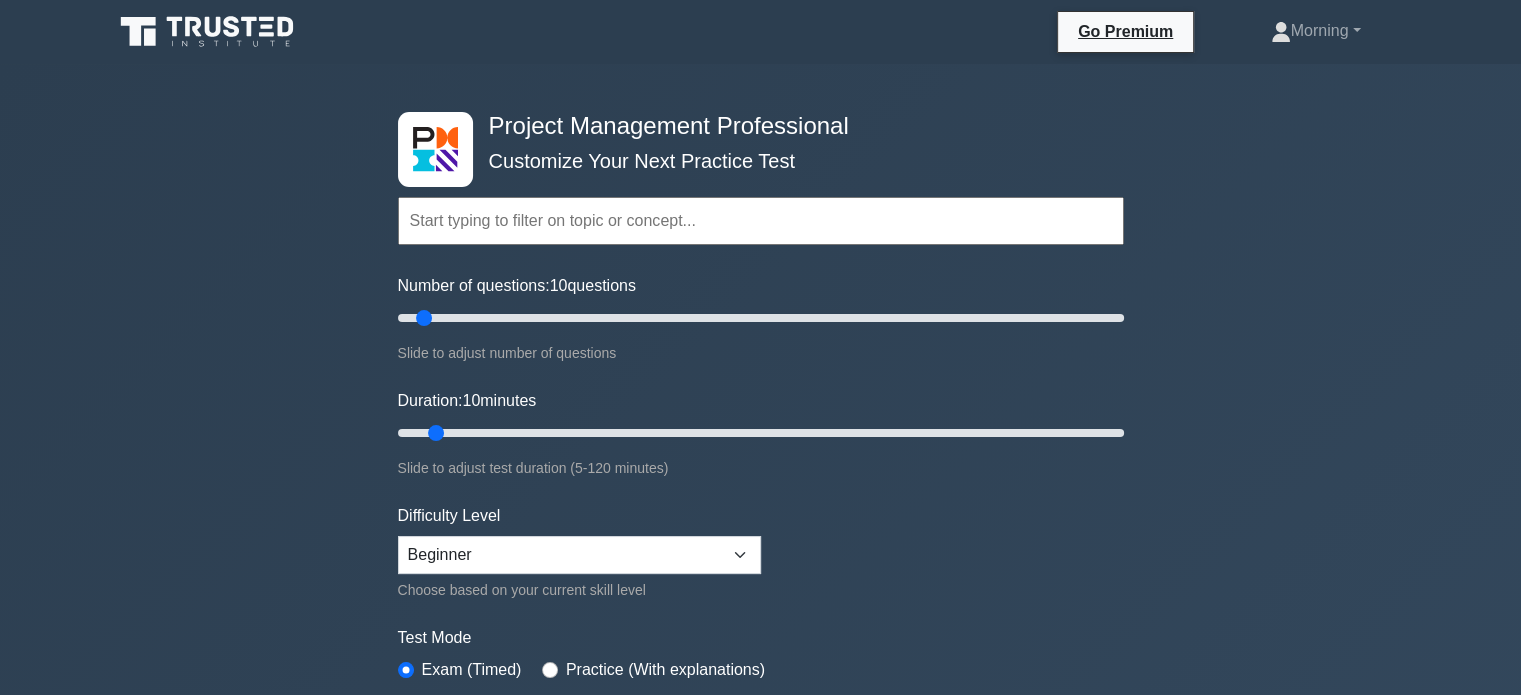 click 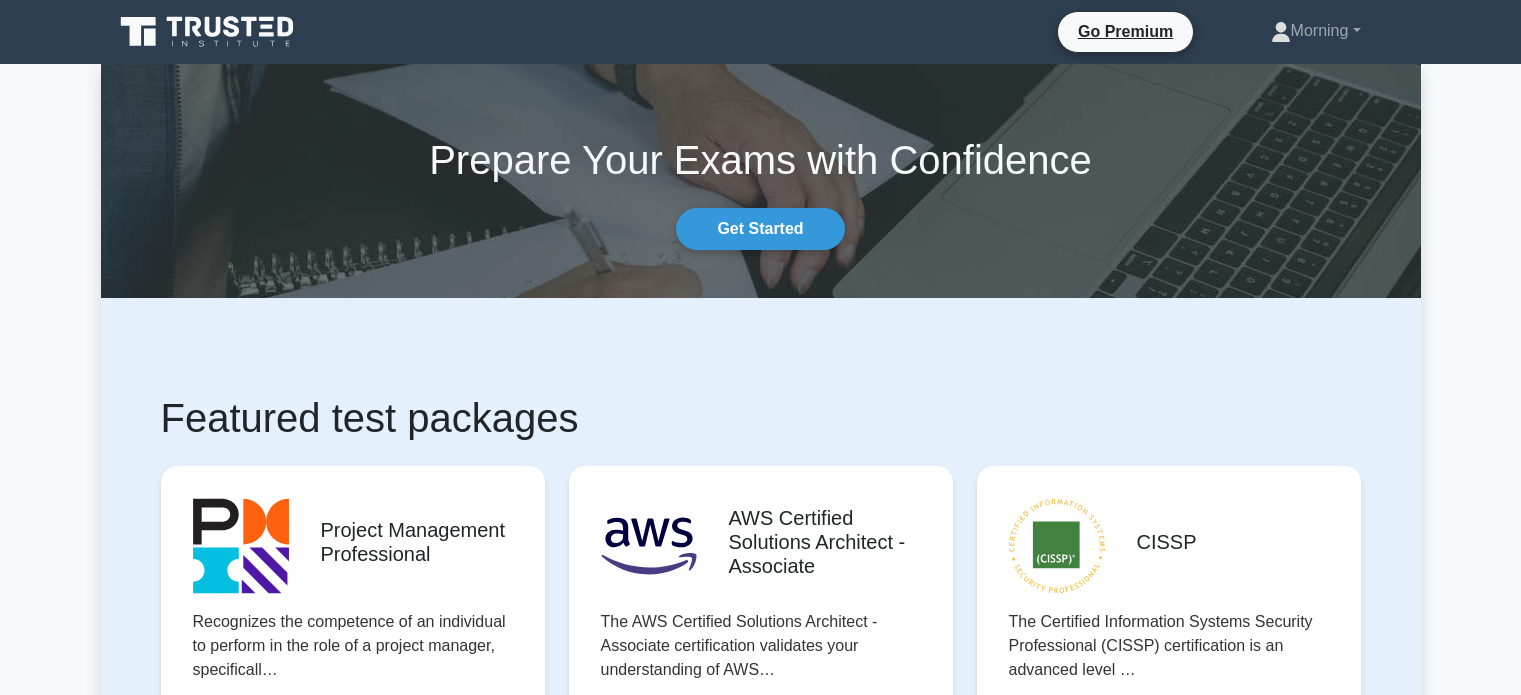 scroll, scrollTop: 0, scrollLeft: 0, axis: both 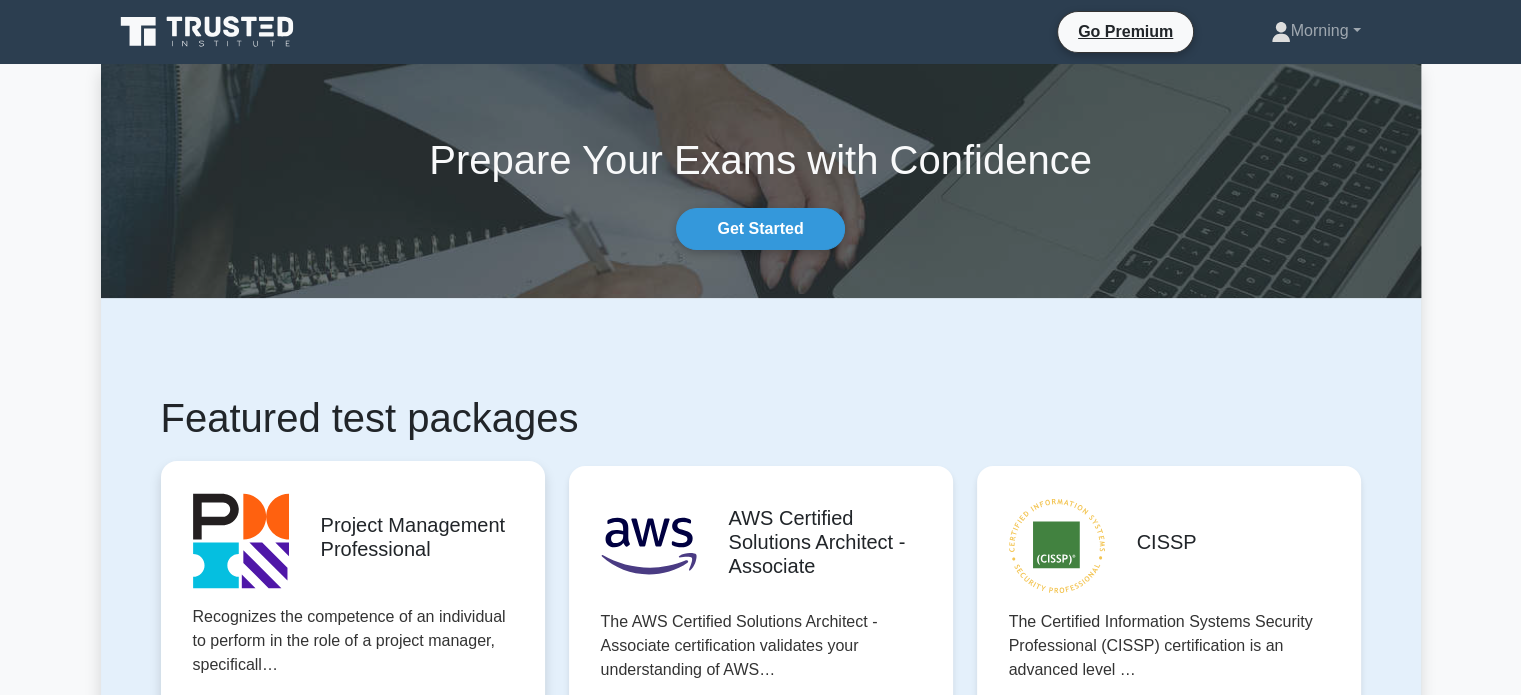 click on "Start practicing" at bounding box center [352, 762] 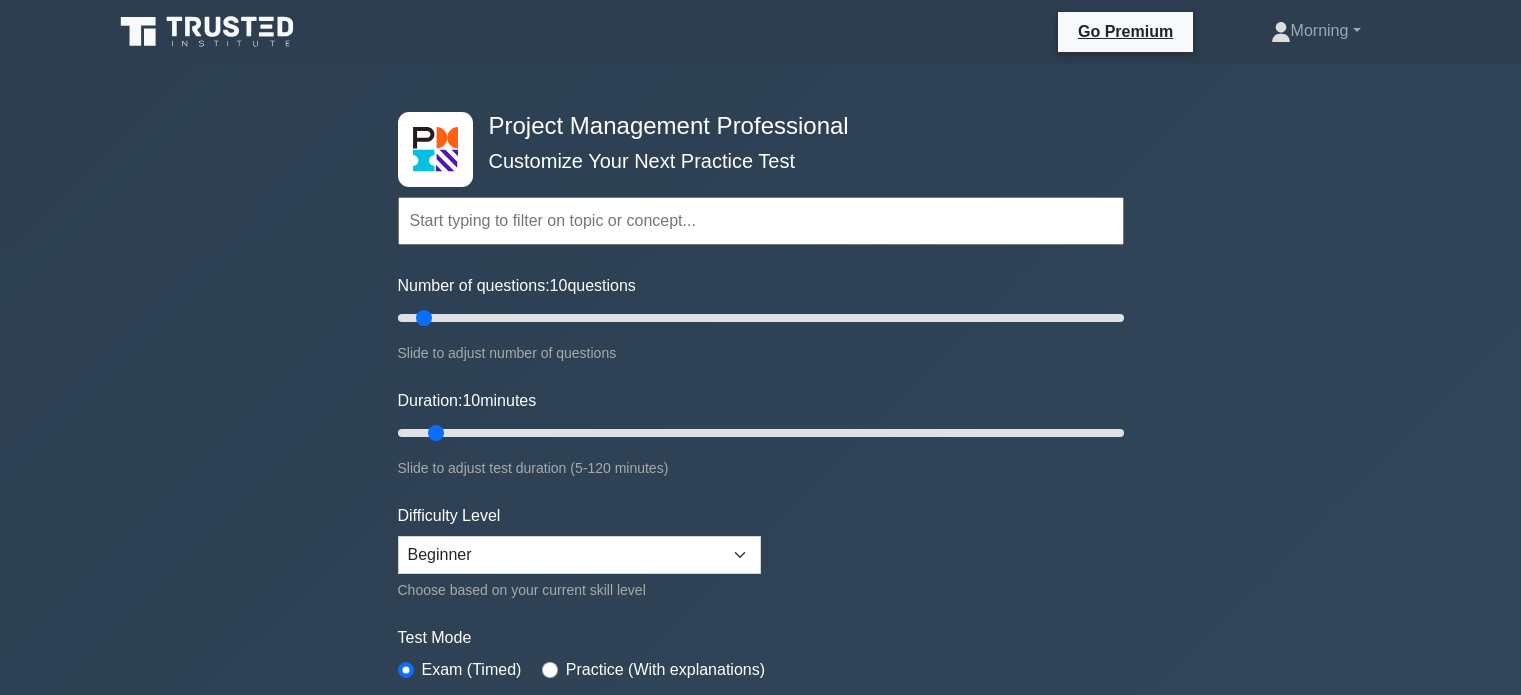 scroll, scrollTop: 0, scrollLeft: 0, axis: both 